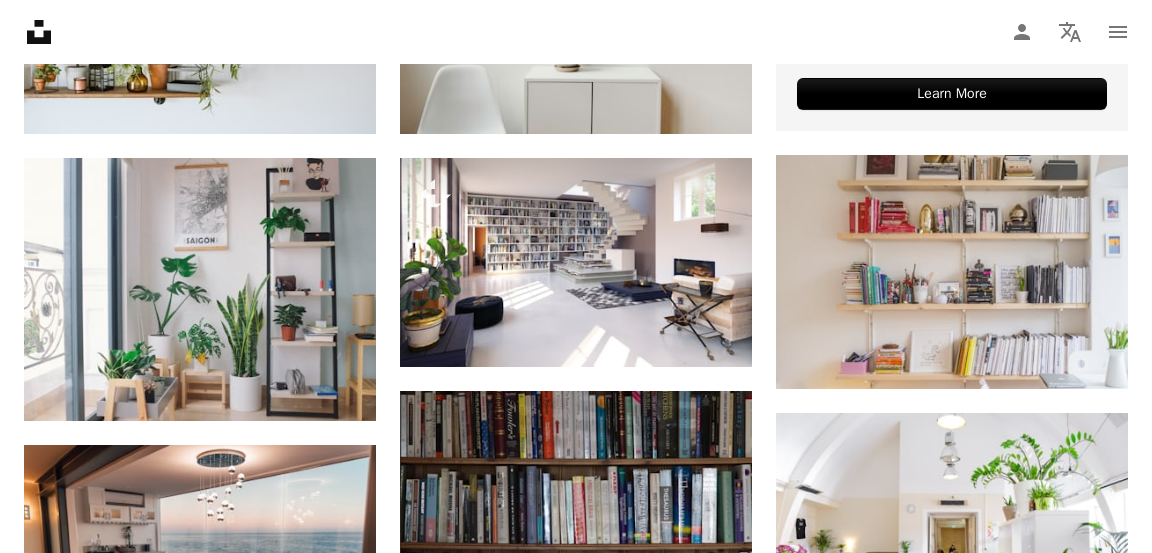 scroll, scrollTop: 686, scrollLeft: 0, axis: vertical 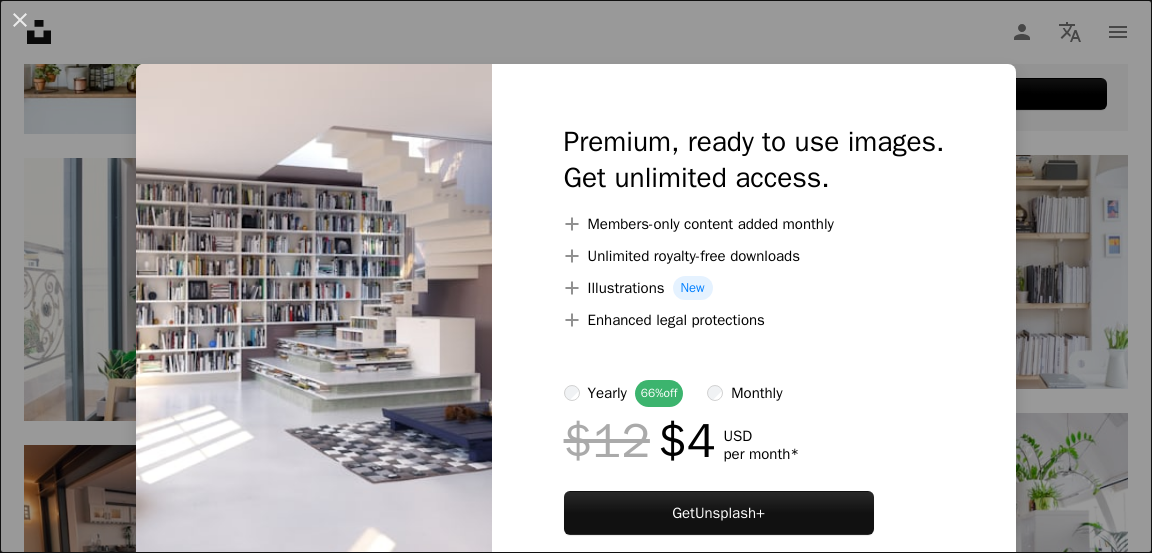 click on "An X shape Premium, ready to use images. Get unlimited access. A plus sign Members-only content added monthly A plus sign Unlimited royalty-free downloads A plus sign Illustrations  New A plus sign Enhanced legal protections yearly 66%  off monthly $12   $4 USD per month * Get  Unsplash+ * When paid annually, billed upfront  $48 Taxes where applicable. Renews automatically. Cancel anytime." at bounding box center (576, 276) 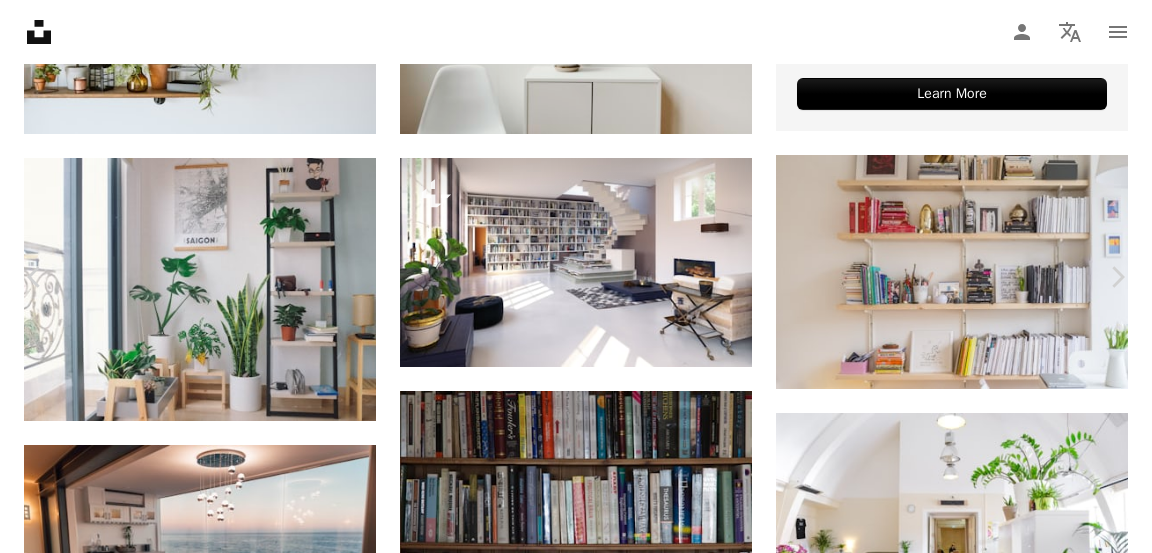 scroll, scrollTop: 794, scrollLeft: 0, axis: vertical 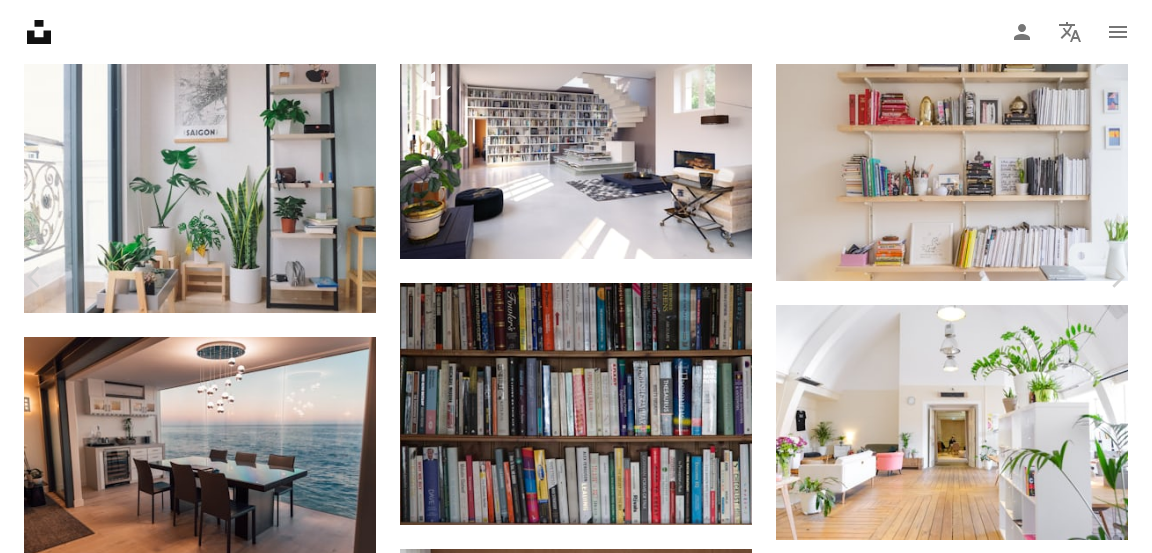 click on "An X shape Chevron left Chevron right Getty Images For  Unsplash+ A heart A plus sign Edit image   Plus sign for Unsplash+ A lock   Download Zoom in A forward-right arrow Share More Actions Calendar outlined Published on  August 31, 2022 Safety Licensed under the  Unsplash+ License library design illustration luxury table sofa brown new staircase flooring decoration indoors elegance three dimensional lifestyles digitally generated image gray color electric lamp Free pictures From this series Plus sign for Unsplash+ Related images Plus sign for Unsplash+ A heart A plus sign Getty Images For  Unsplash+ A lock   Download Plus sign for Unsplash+ A heart A plus sign Getty Images For  Unsplash+ A lock   Download Plus sign for Unsplash+ A heart A plus sign Getty Images For  Unsplash+ A lock   Download Plus sign for Unsplash+ A heart A plus sign Getty Images For  Unsplash+ A lock   Download Plus sign for Unsplash+ A heart A plus sign [FIRST] [LAST] For  Unsplash+ A lock   Download Plus sign for Unsplash+ A heart" at bounding box center (576, 24059) 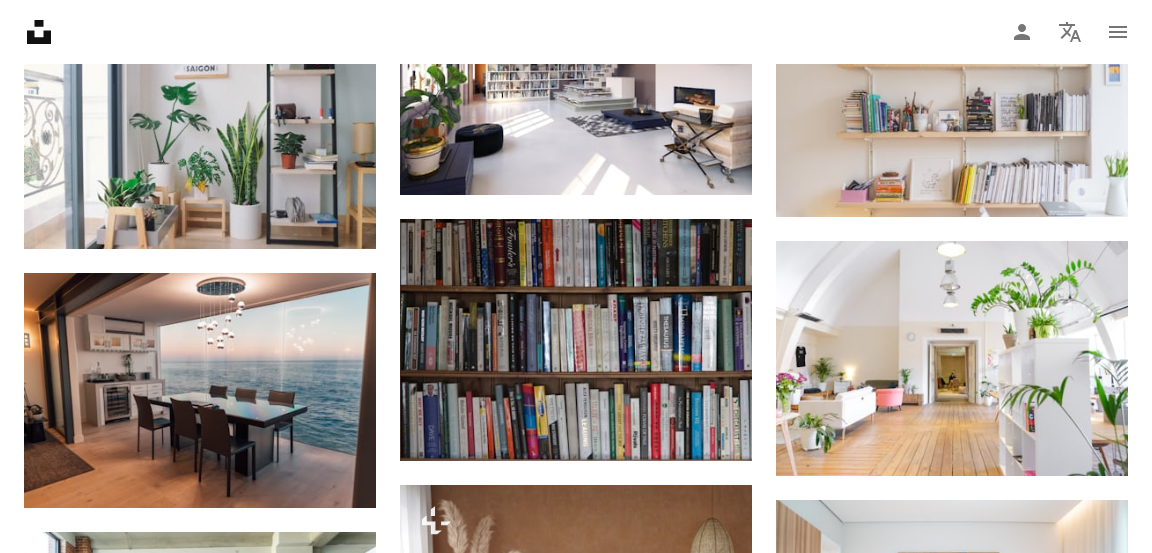 scroll, scrollTop: 857, scrollLeft: 0, axis: vertical 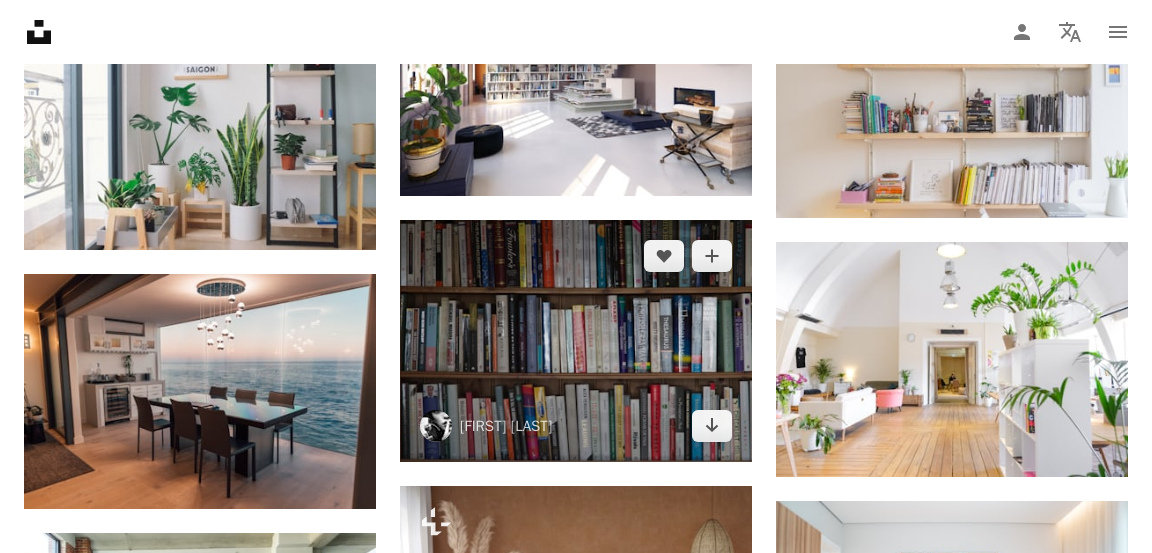 click at bounding box center [576, 341] 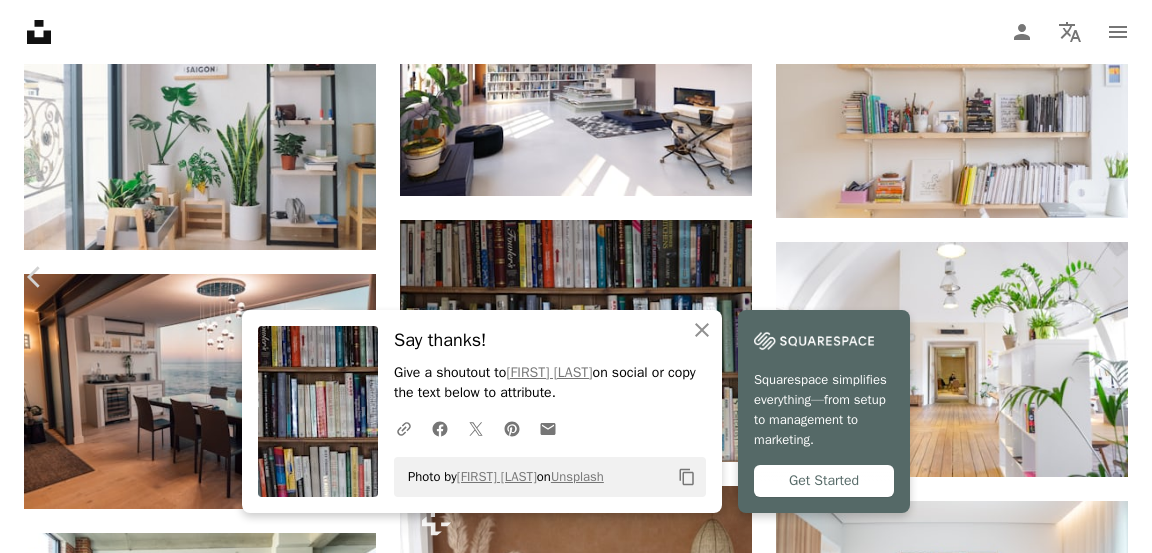 click on "Chevron right" at bounding box center (1117, 277) 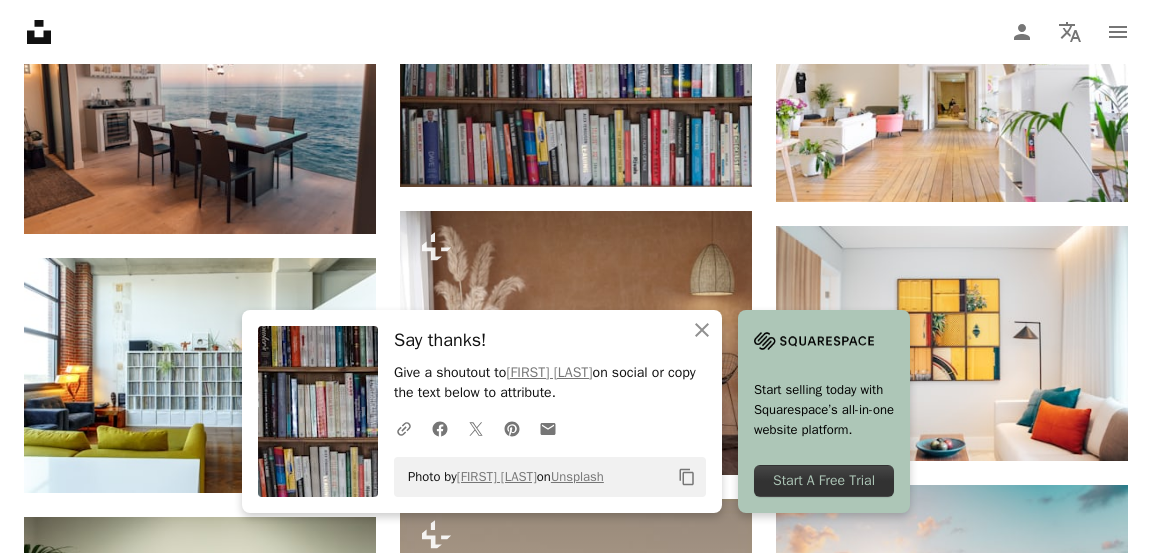 scroll, scrollTop: 1133, scrollLeft: 0, axis: vertical 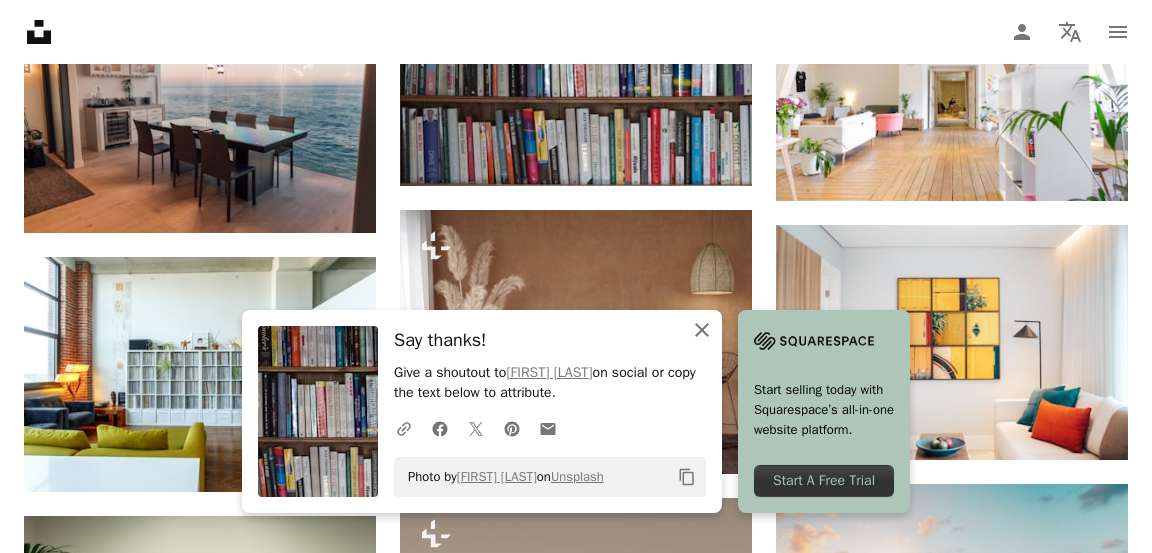 click on "An X shape" 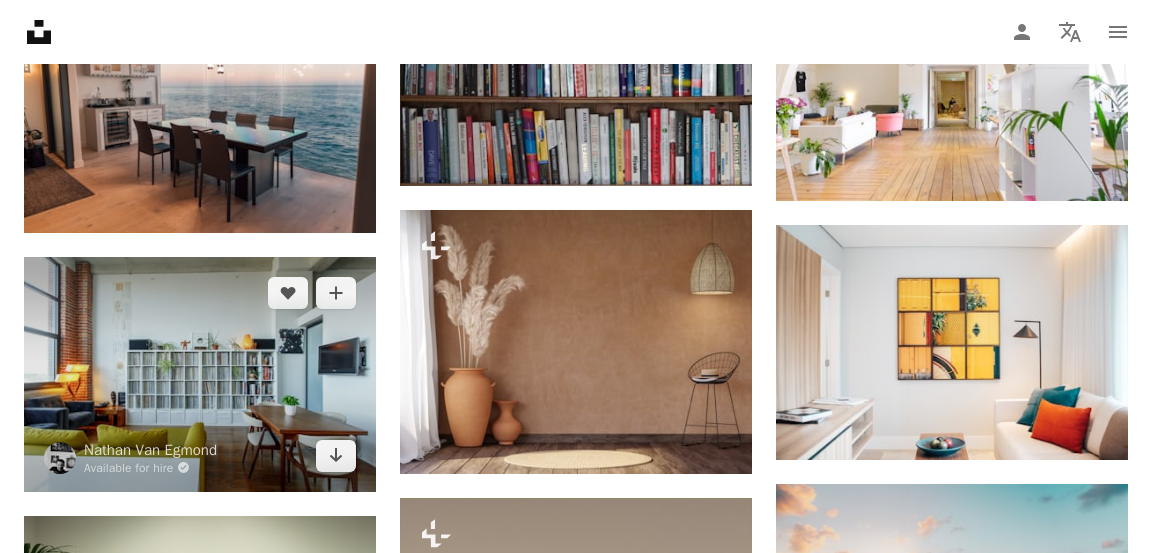 click at bounding box center (200, 374) 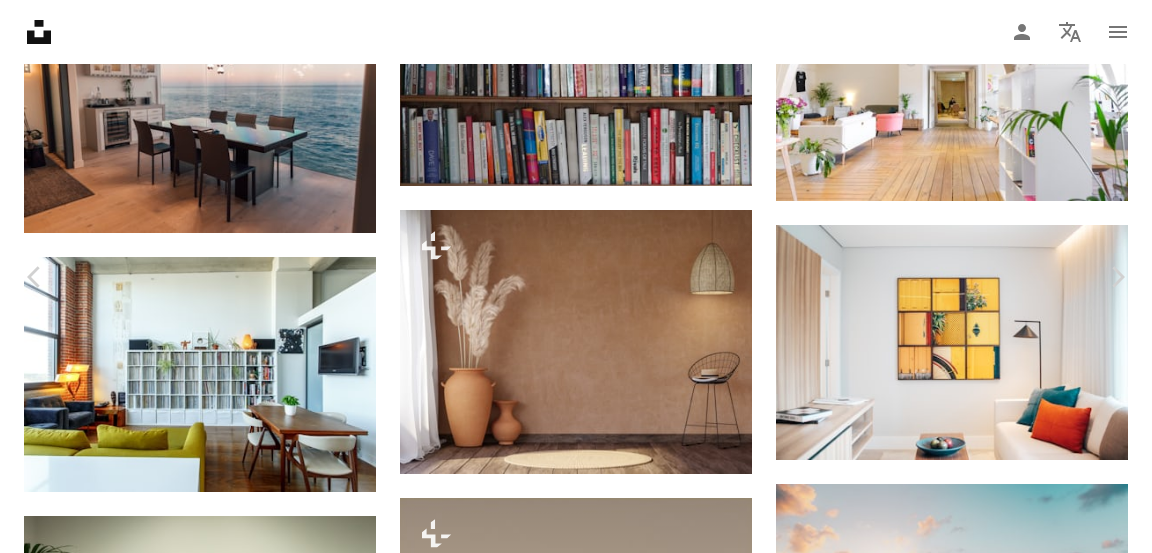 click on "An X shape Chevron left Chevron right [FIRST] [LAST] Available for hire A checkmark inside of a circle A heart A plus sign Edit image   Plus sign for Unsplash+ Download free Chevron down Zoom in Views 8,917,759 Downloads 111,497 Featured in Photos A forward-right arrow Share Info icon Info More Actions A most impressive wall at a location I was shooting. I wish this were my wall. A map marker [PERSONAL GEOGRAPHIC INFO] - [PERSONAL GEOGRAPHIC INFO] ([PERSONAL GEOGRAPHIC INFO]), [PERSONAL GEOGRAPHIC INFO], [PERSONAL GEOGRAPHIC INFO] Calendar outlined Published on  September 8, 2018 Camera Canon, EOS 6D Safety Free to use under the  Unsplash License zoom background interior design Music living room interior sofa speaker vinyl montreal record modern interior speakers condo loft records turntable interior living room midcentury teak background Public domain images Browse premium related images on iStock  |  Save 20% with code UNSPLASH20 View more on iStock  ↗ Related images A heart A plus sign [FIRST] [LAST] Available for hire A checkmark inside of a circle Arrow pointing down" at bounding box center (576, 23720) 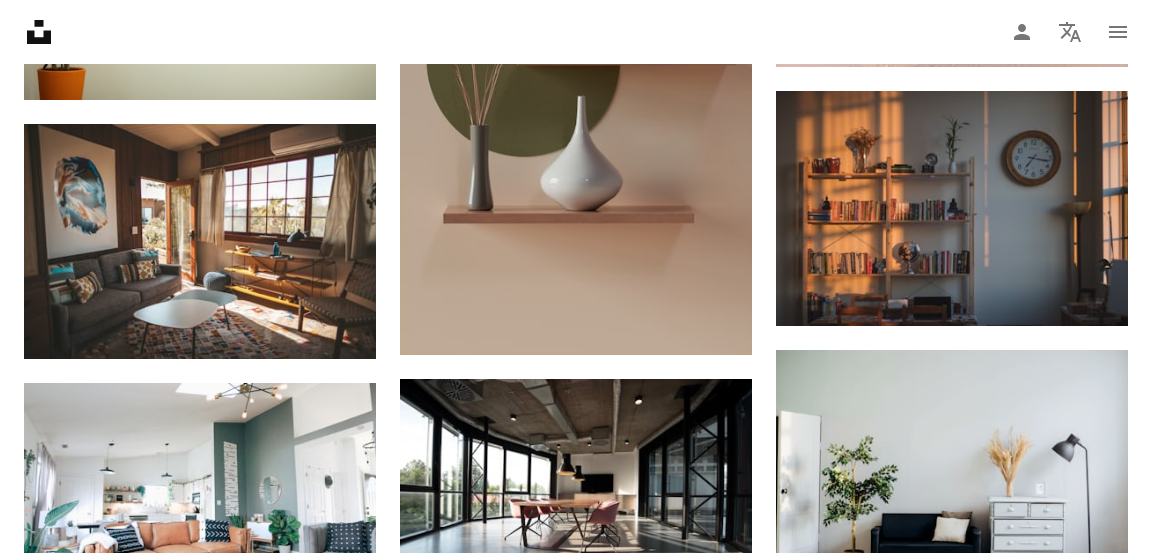 scroll, scrollTop: 1785, scrollLeft: 0, axis: vertical 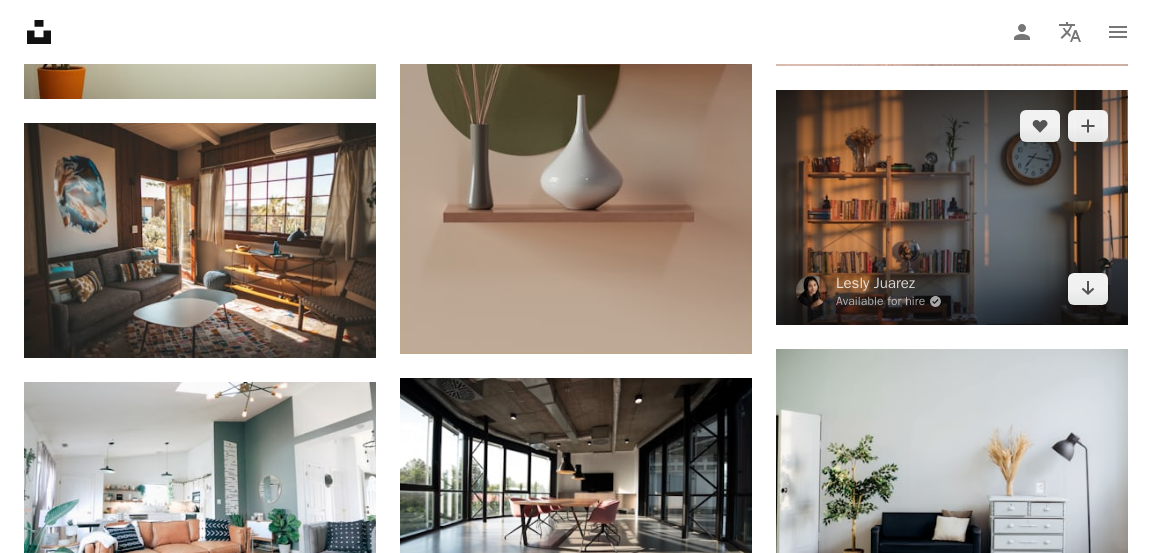 click at bounding box center [952, 207] 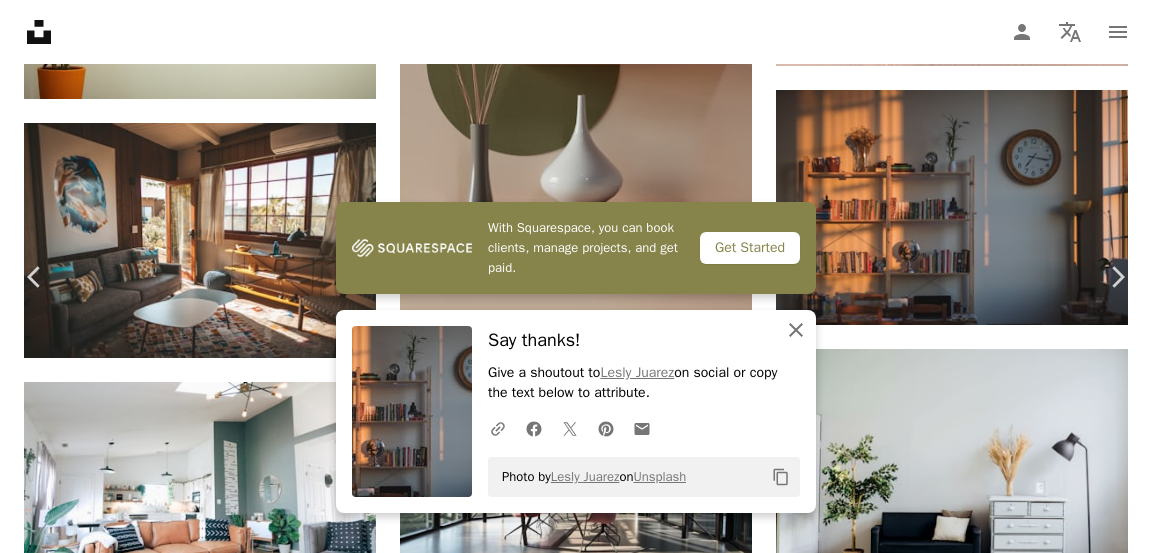 click on "An X shape" 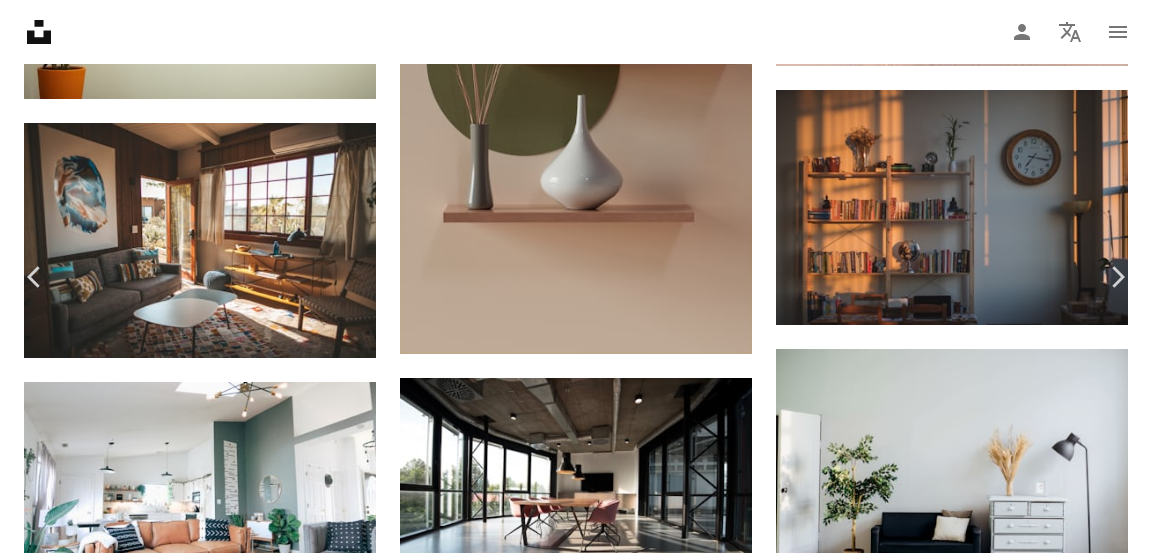 click on "An X shape Chevron left Chevron right [FIRST] [LAST] Available for hire A checkmark inside of a circle A heart A plus sign Edit image   Plus sign for Unsplash+ Download free Chevron down Zoom in Views 6,041,055 Downloads 105,434 Featured in Photos A forward-right arrow Share Info icon Info More Actions Calendar outlined Published on  January 10, 2018 Camera Canon, EOS Rebel T6i Safety Free to use under the  Unsplash License house sunset books sunrise home clock bookshelf sunlight wooden zoom backgrounds shelves background interior design plant book grey room interior furniture zoom Creative Commons images Browse premium related images on iStock  |  Save 20% with code UNSPLASH20 View more on iStock  ↗ Related images A heart A plus sign [FIRST] [LAST] Available for hire A checkmark inside of a circle Arrow pointing down A heart A plus sign [FIRST] [LAST] Available for hire A checkmark inside of a circle Arrow pointing down A heart A plus sign [FIRST] Arrow pointing down A heart A plus sign" at bounding box center (576, 23068) 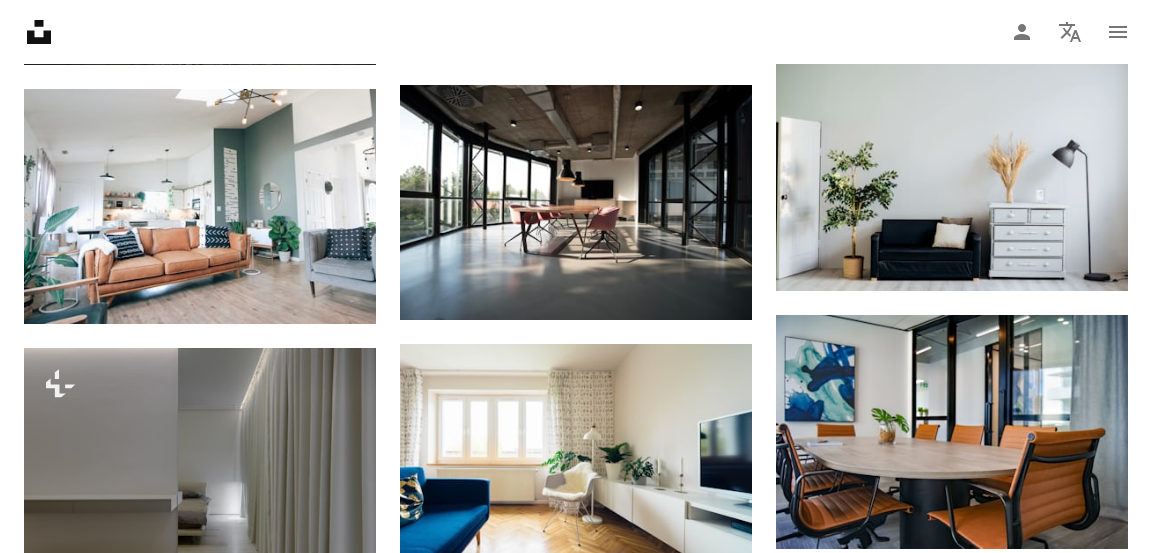 scroll, scrollTop: 2077, scrollLeft: 0, axis: vertical 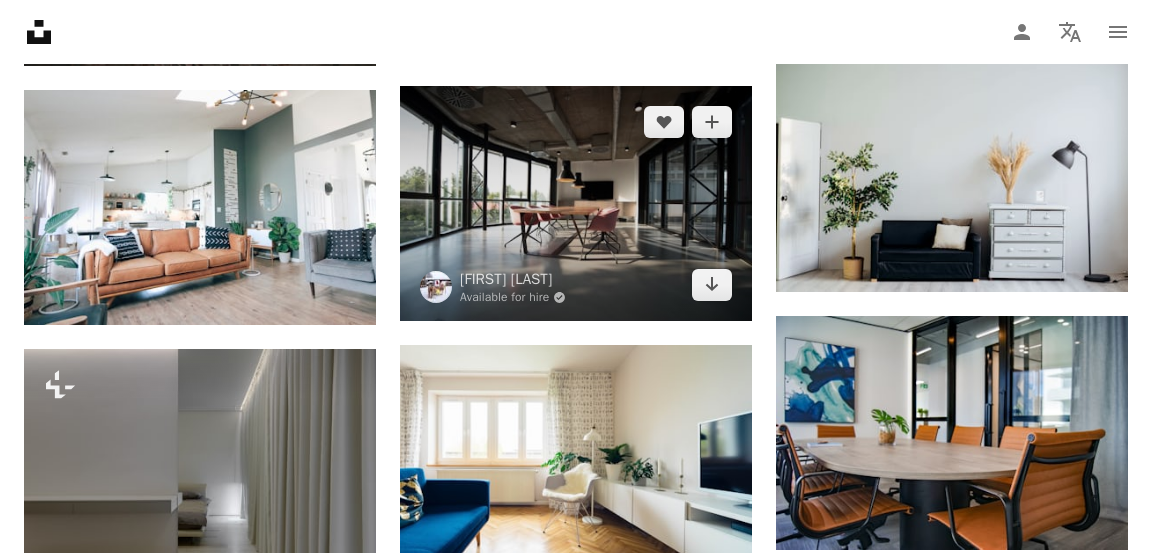click at bounding box center (576, 203) 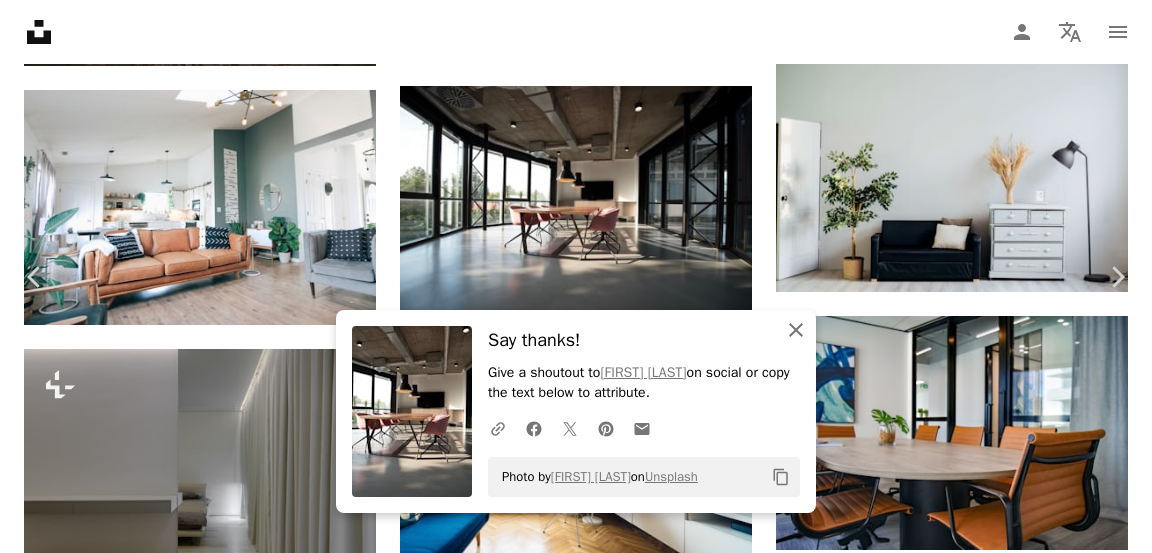 click on "An X shape Close" at bounding box center (796, 330) 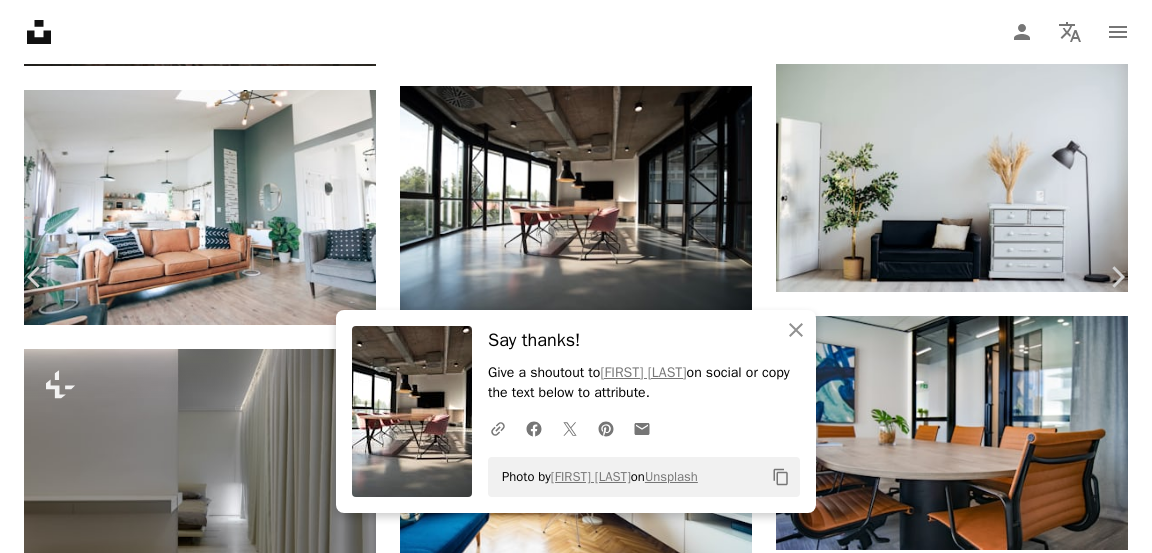 click on "Chevron right" at bounding box center [1117, 277] 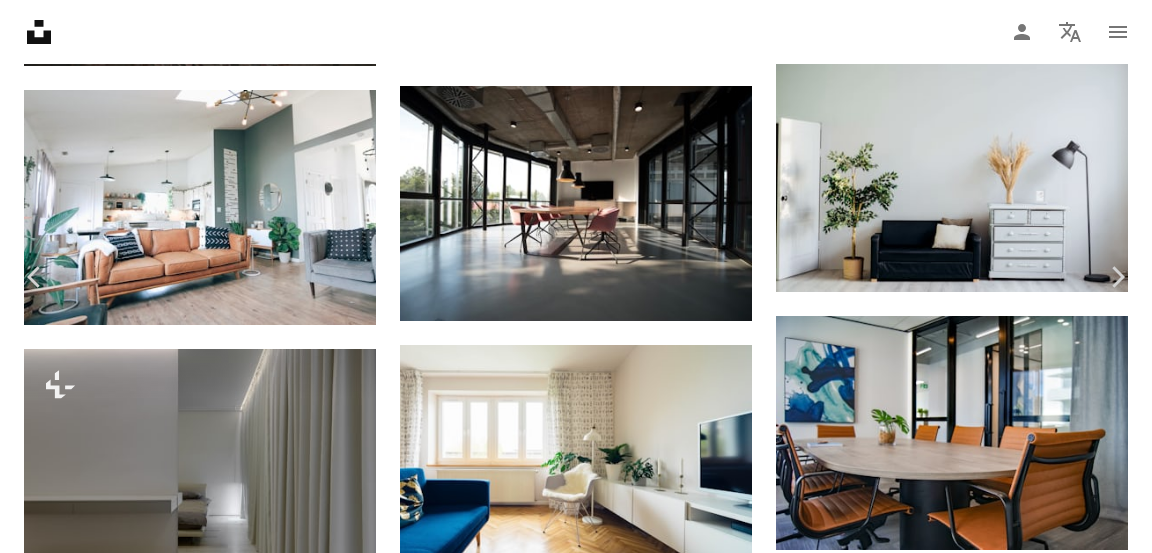 click at bounding box center (568, 22878) 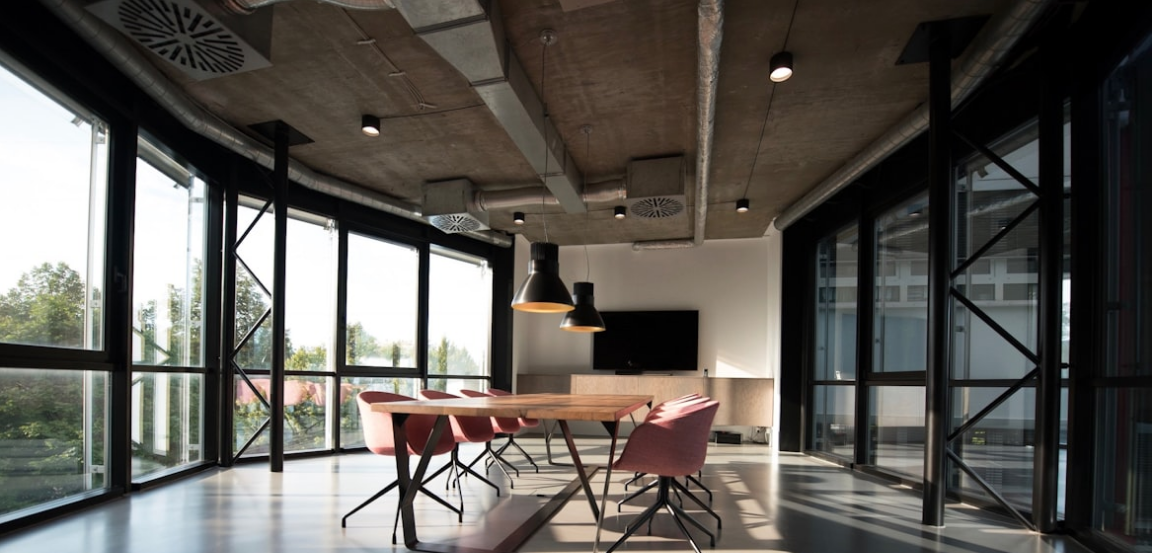 scroll, scrollTop: 109, scrollLeft: 0, axis: vertical 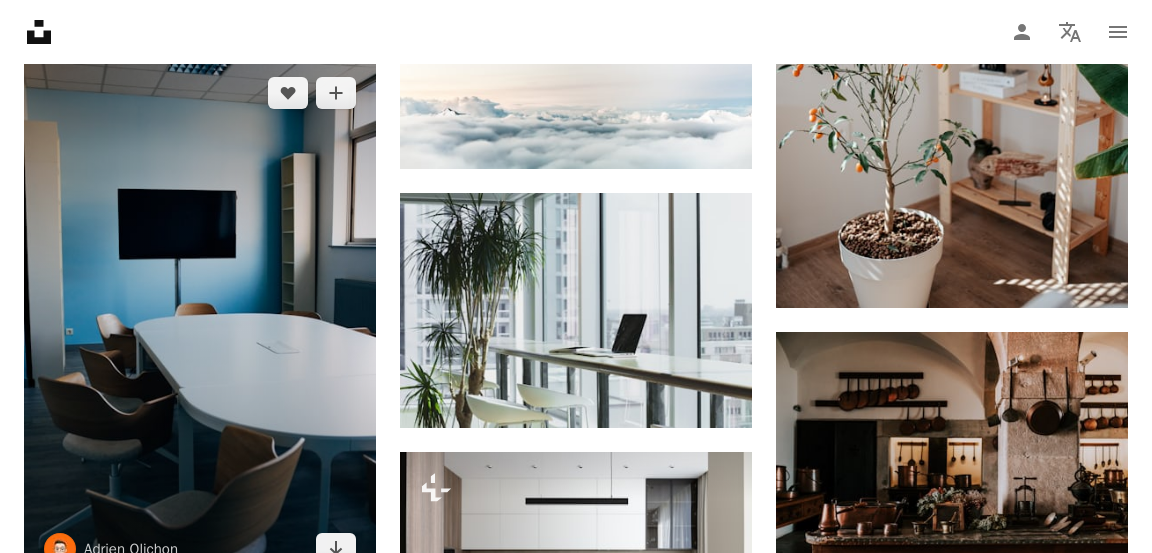 click at bounding box center [200, 321] 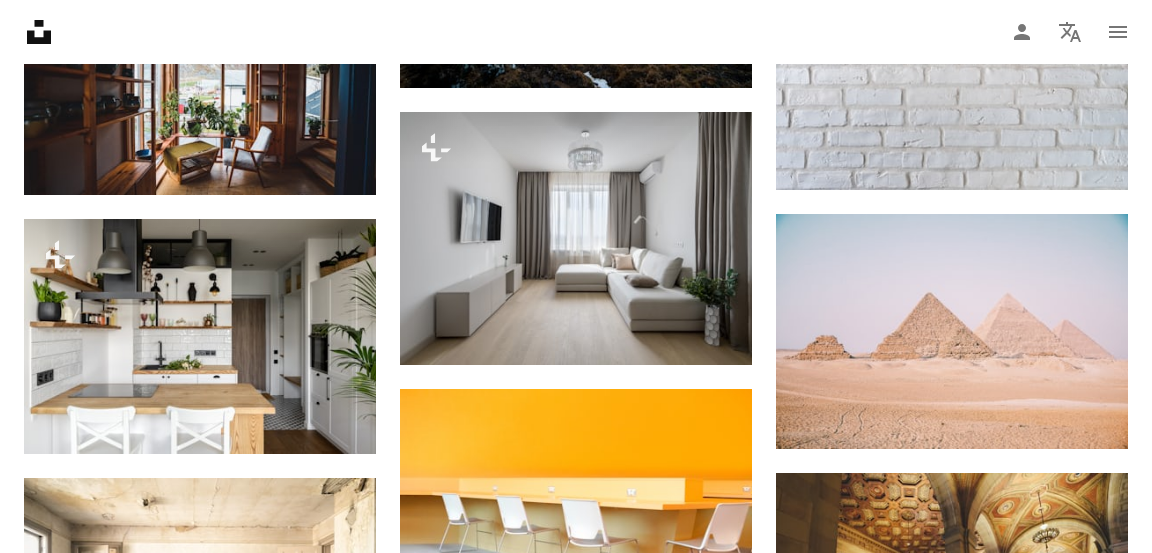 scroll, scrollTop: 11494, scrollLeft: 0, axis: vertical 